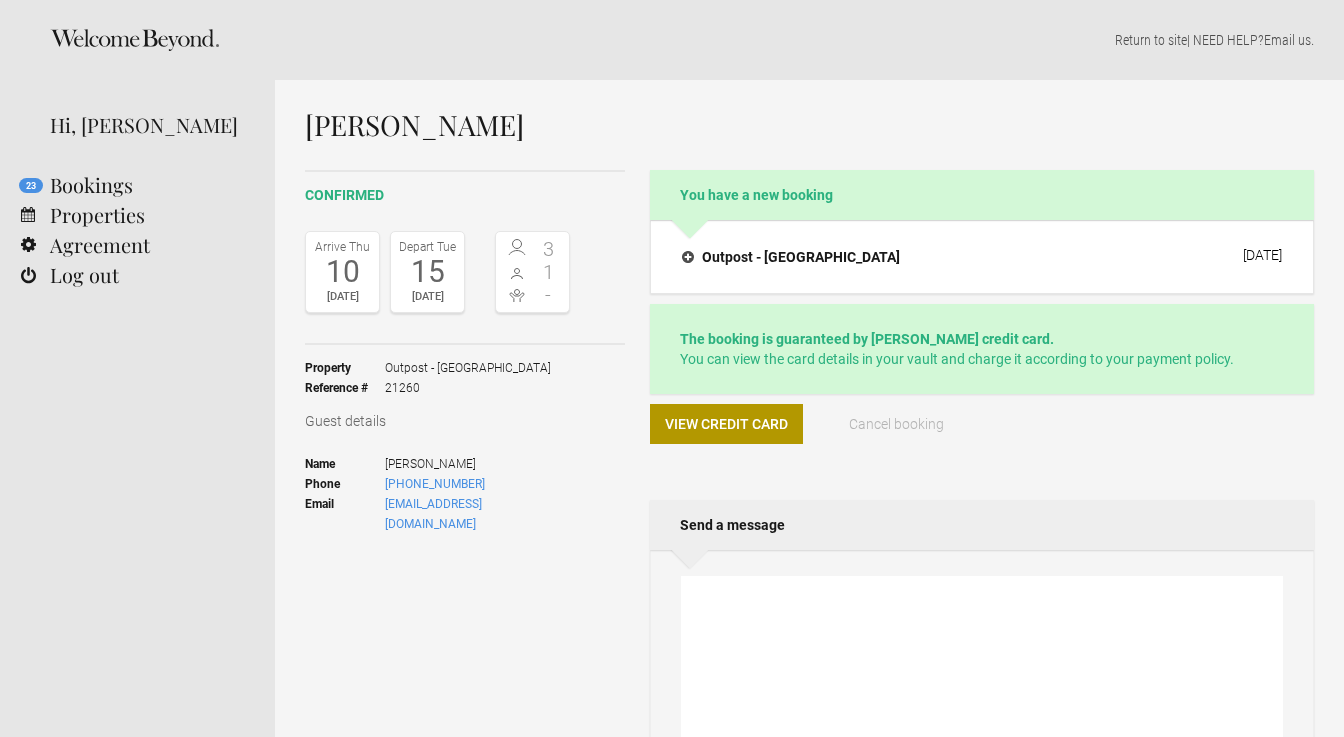 scroll, scrollTop: 0, scrollLeft: 0, axis: both 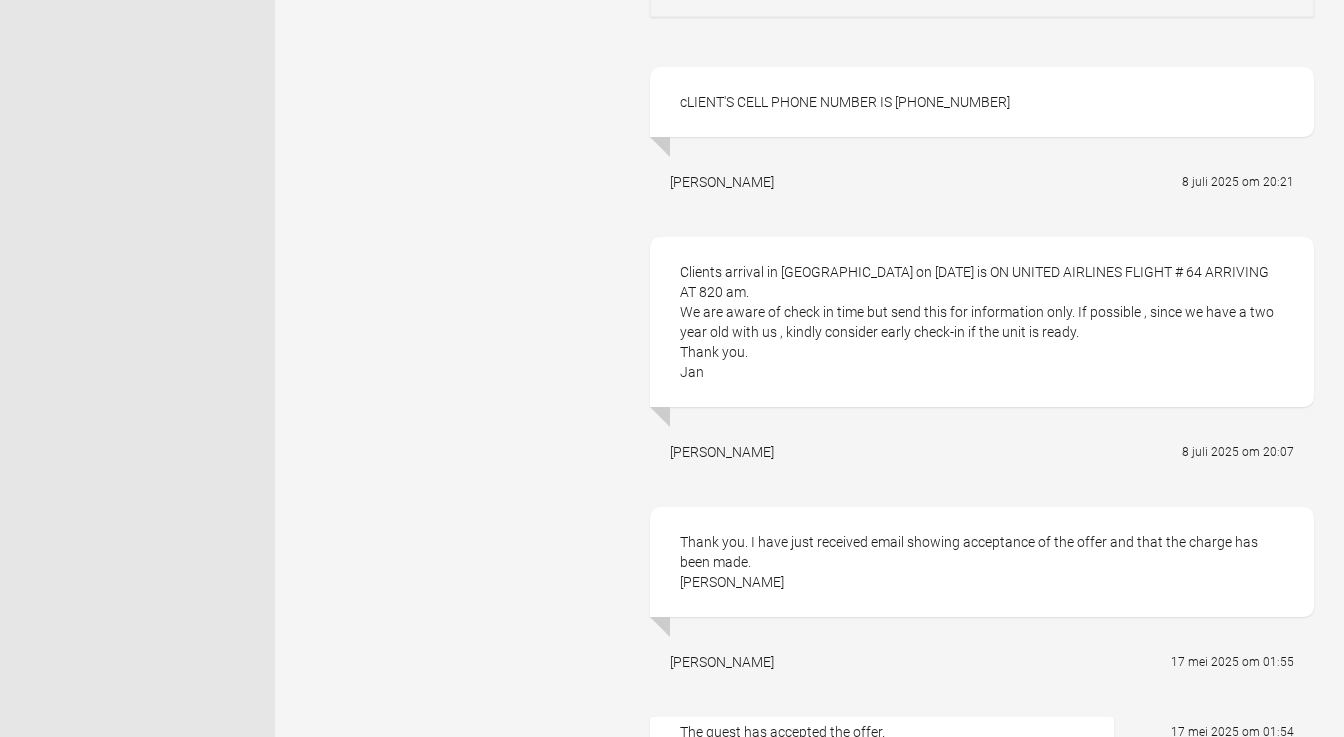 drag, startPoint x: 681, startPoint y: 274, endPoint x: 743, endPoint y: 355, distance: 102.0049 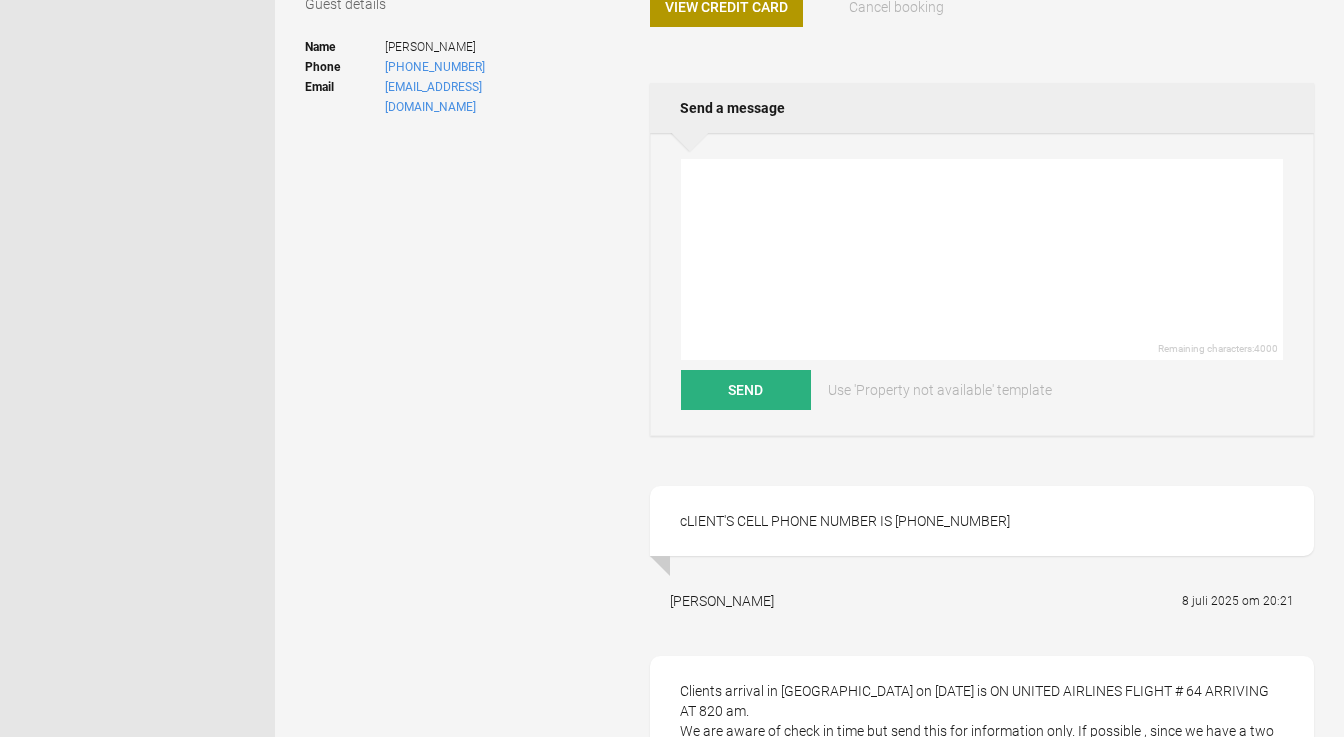 scroll, scrollTop: 420, scrollLeft: 0, axis: vertical 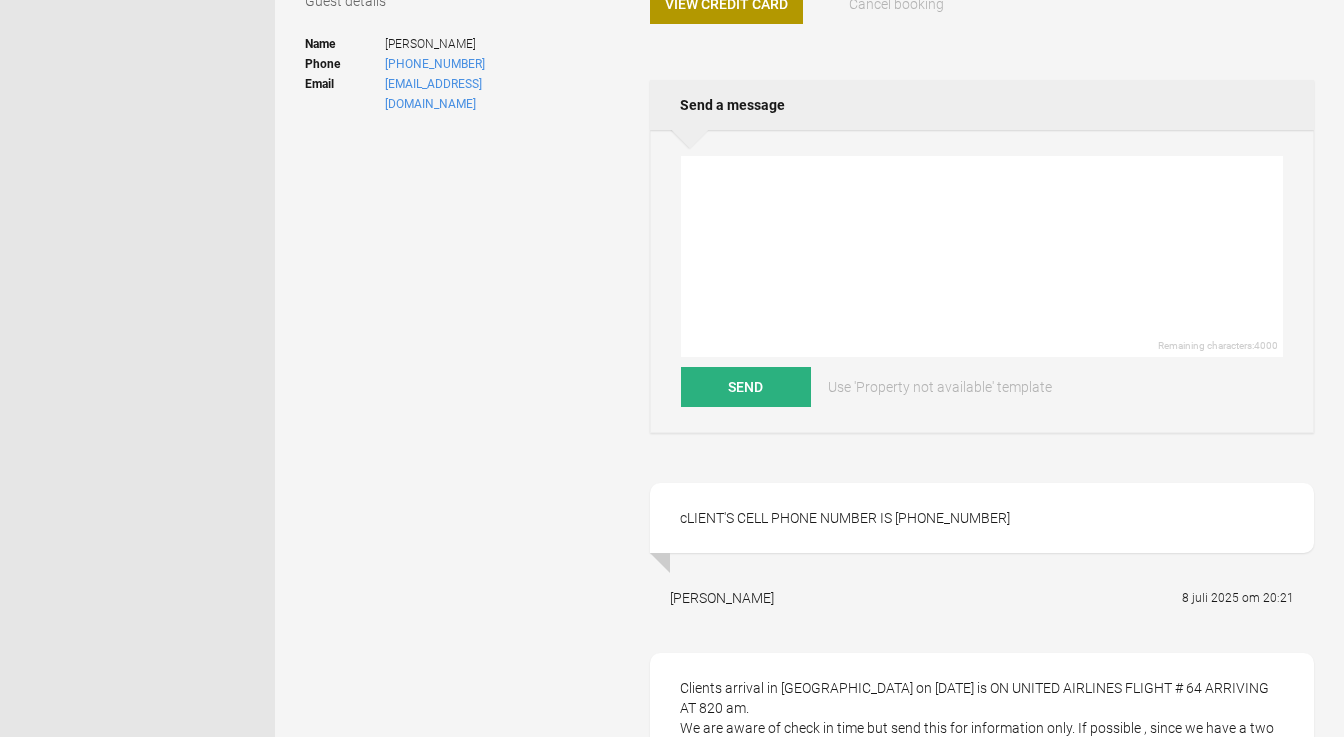drag, startPoint x: 985, startPoint y: 512, endPoint x: 901, endPoint y: 513, distance: 84.00595 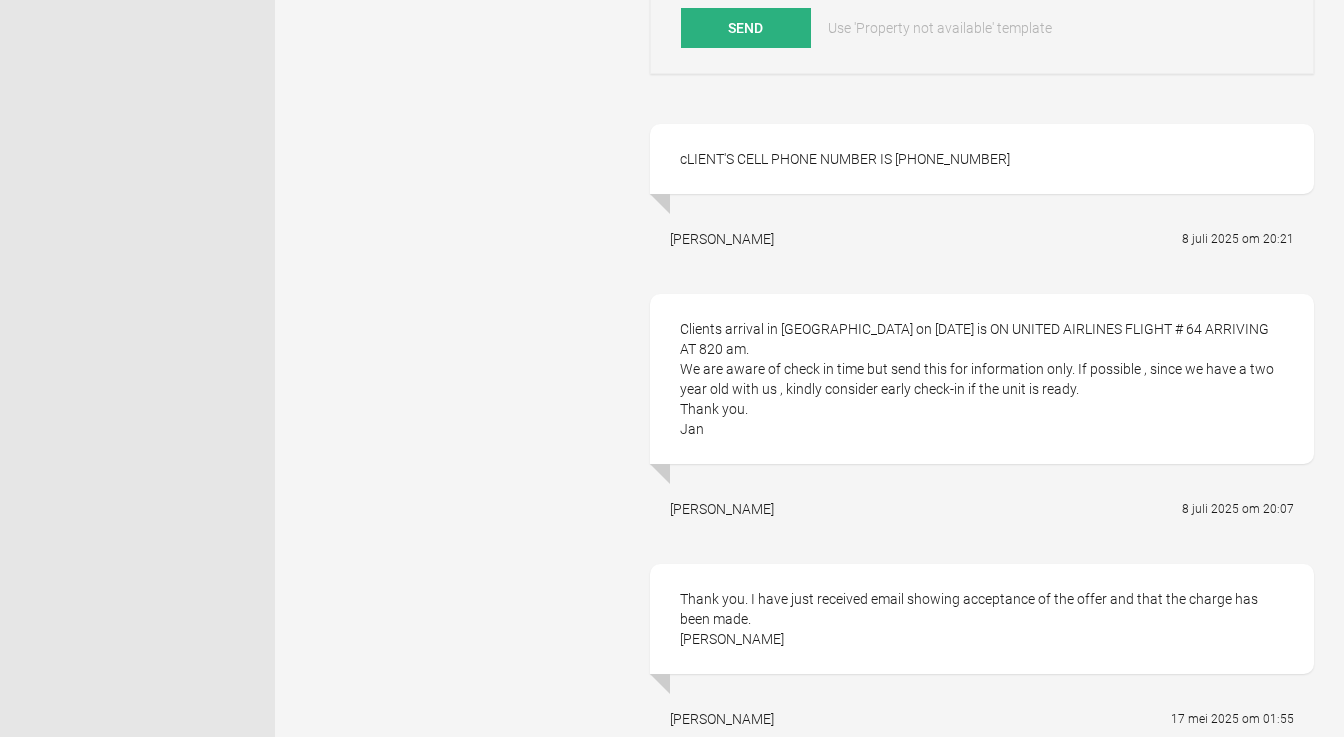 scroll, scrollTop: 787, scrollLeft: 0, axis: vertical 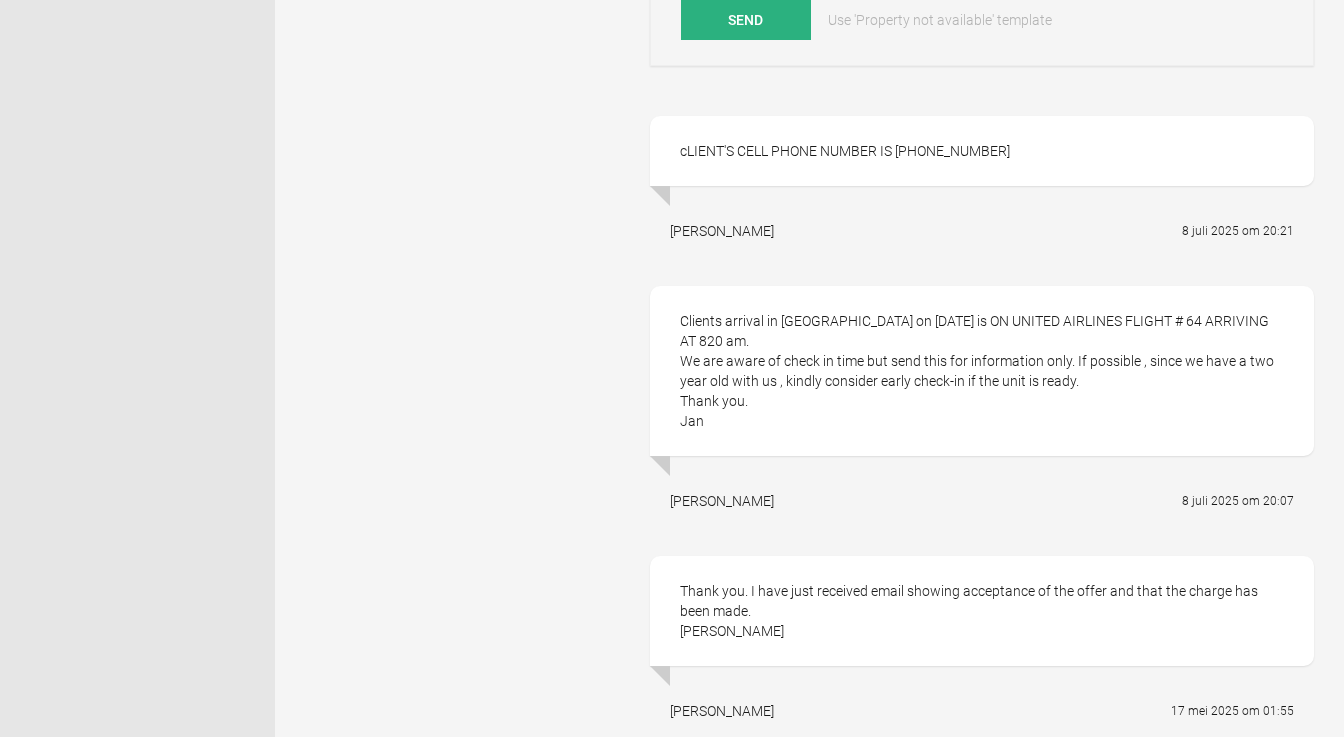 drag, startPoint x: 683, startPoint y: 319, endPoint x: 803, endPoint y: 427, distance: 161.44348 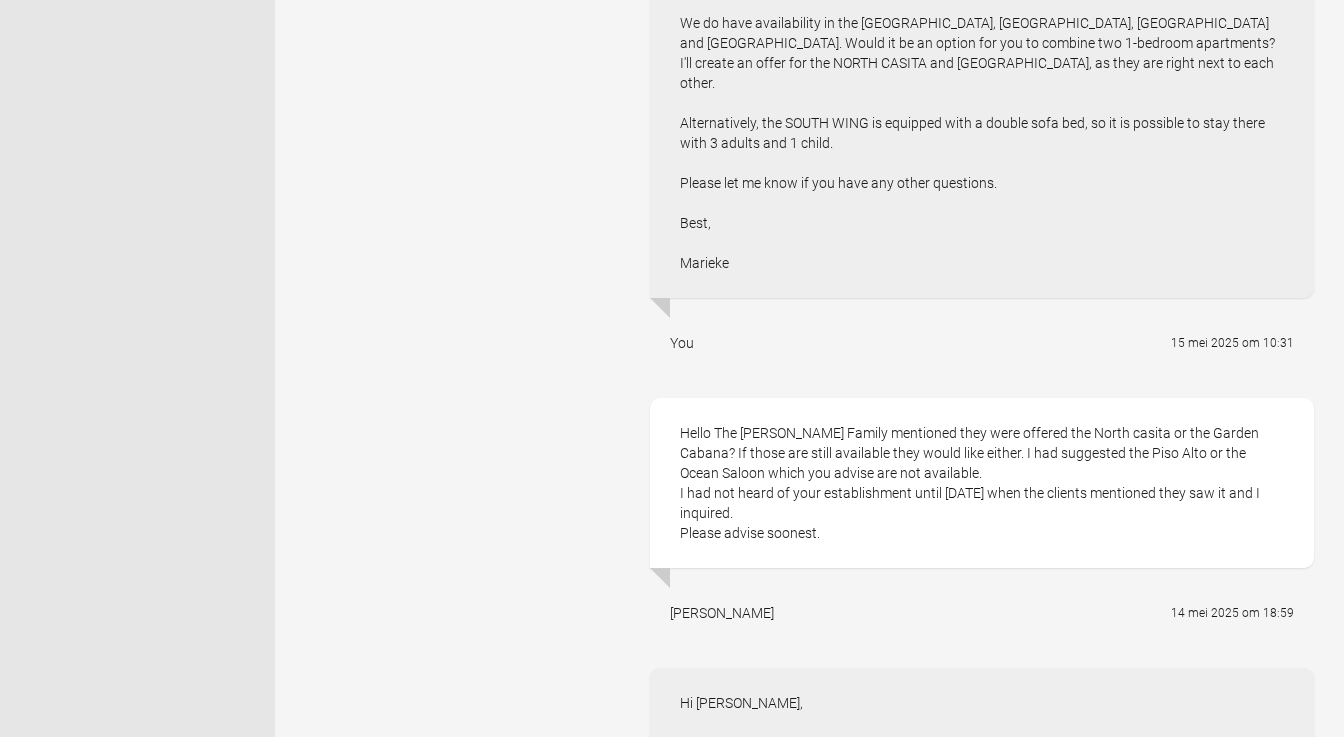 scroll, scrollTop: 1898, scrollLeft: 0, axis: vertical 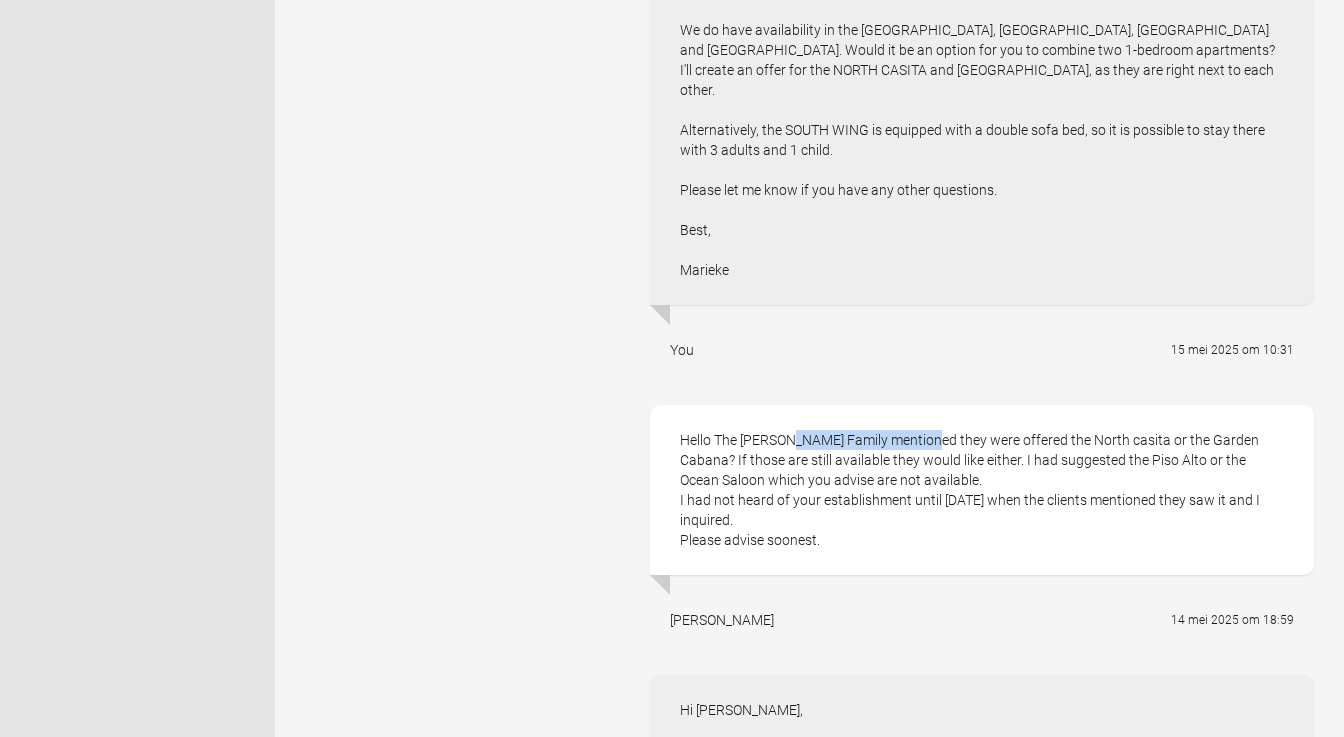 drag, startPoint x: 715, startPoint y: 398, endPoint x: 849, endPoint y: 397, distance: 134.00374 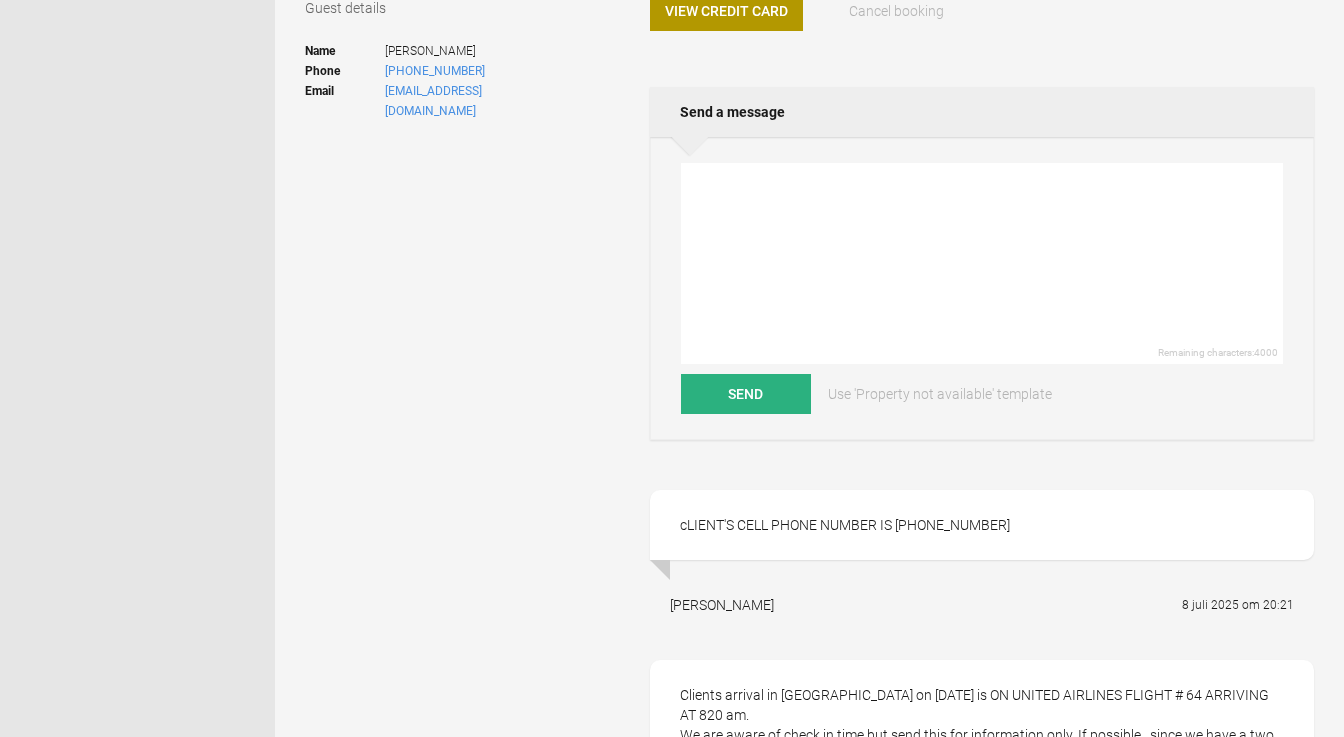 scroll, scrollTop: 0, scrollLeft: 0, axis: both 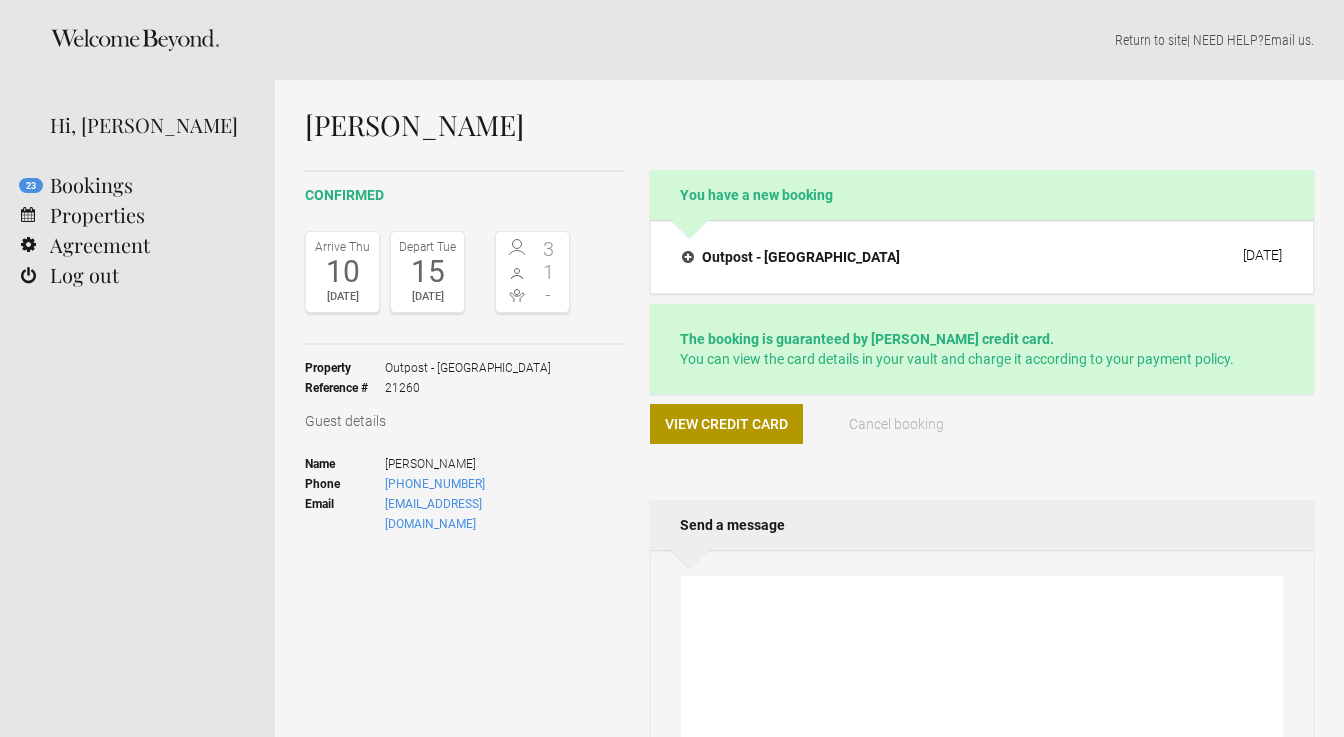 click at bounding box center [982, 676] 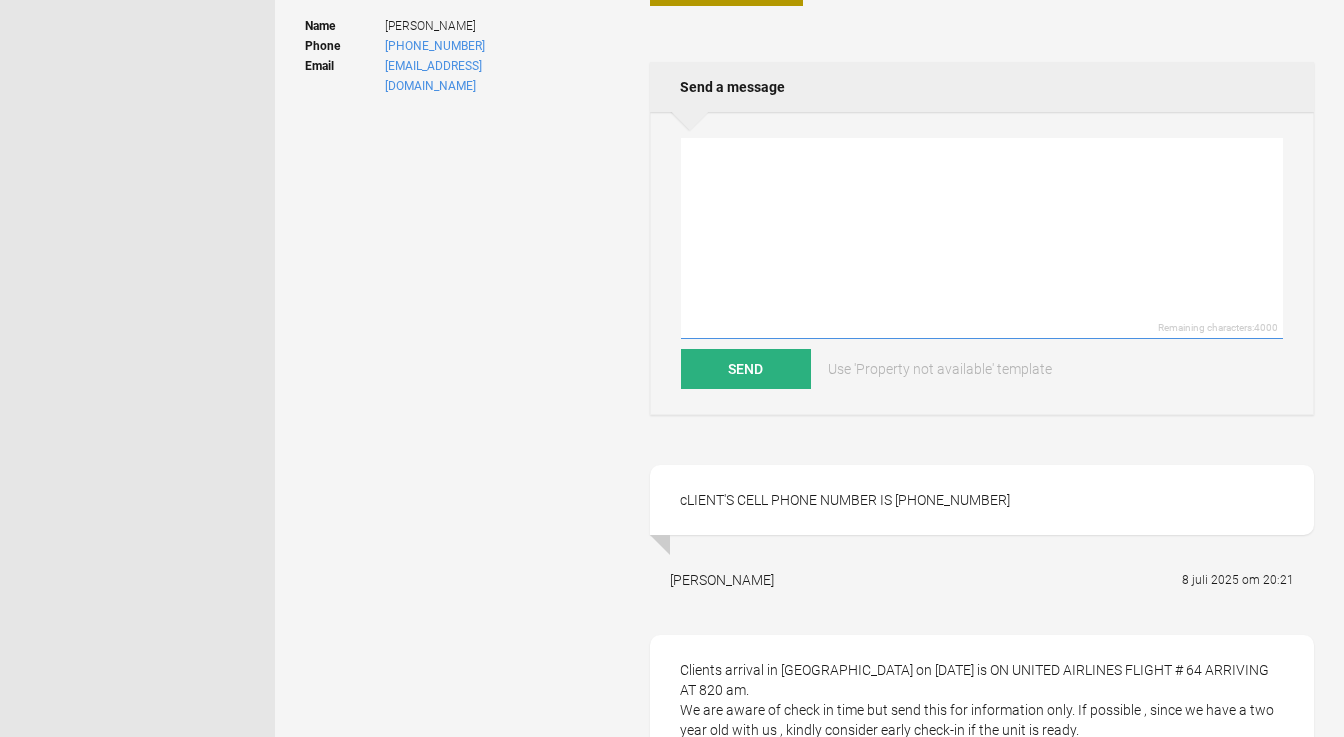 scroll, scrollTop: 436, scrollLeft: 0, axis: vertical 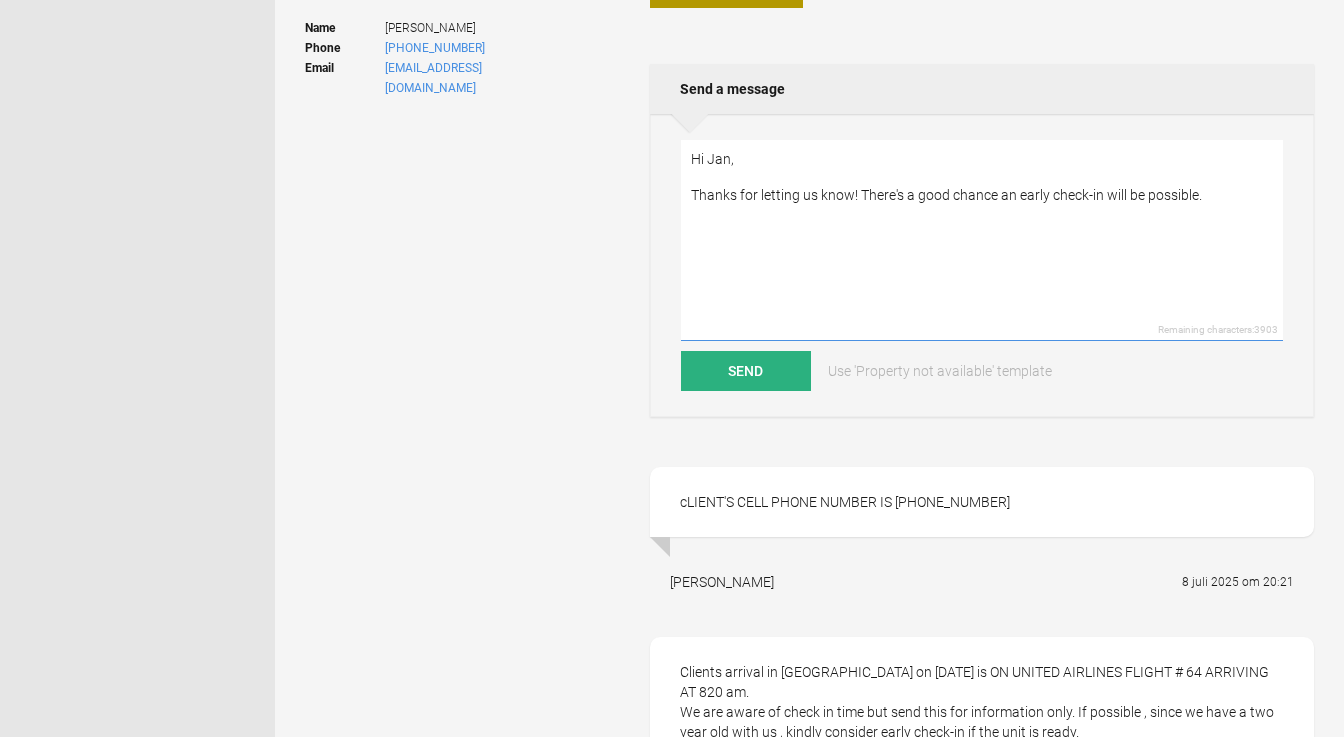 paste on "My colleague [PERSON_NAME] [PERSON_NAME] ([PHONE_NUMBER]) will get in touch with you closer to the date to inform you about the check-in procedure.
In case you have any other questions, just let me know.
Best,
Marieke" 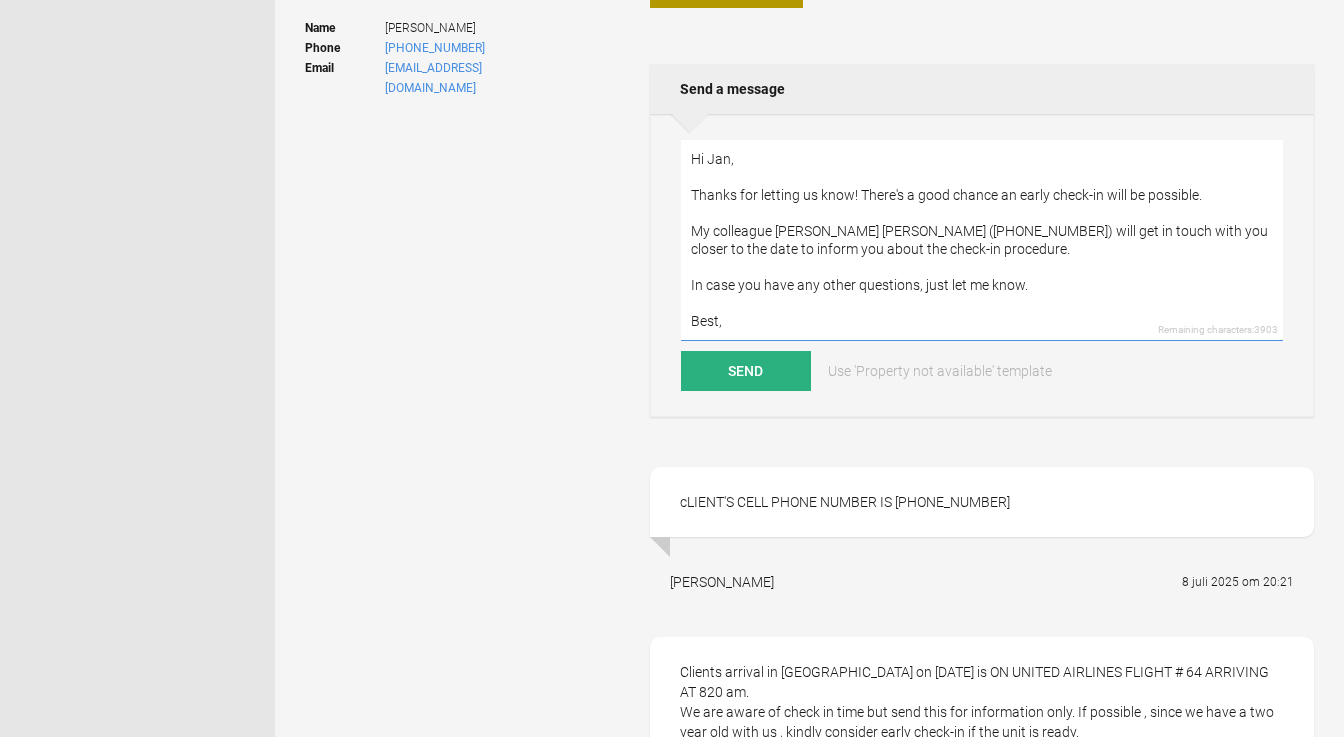 scroll, scrollTop: 25, scrollLeft: 0, axis: vertical 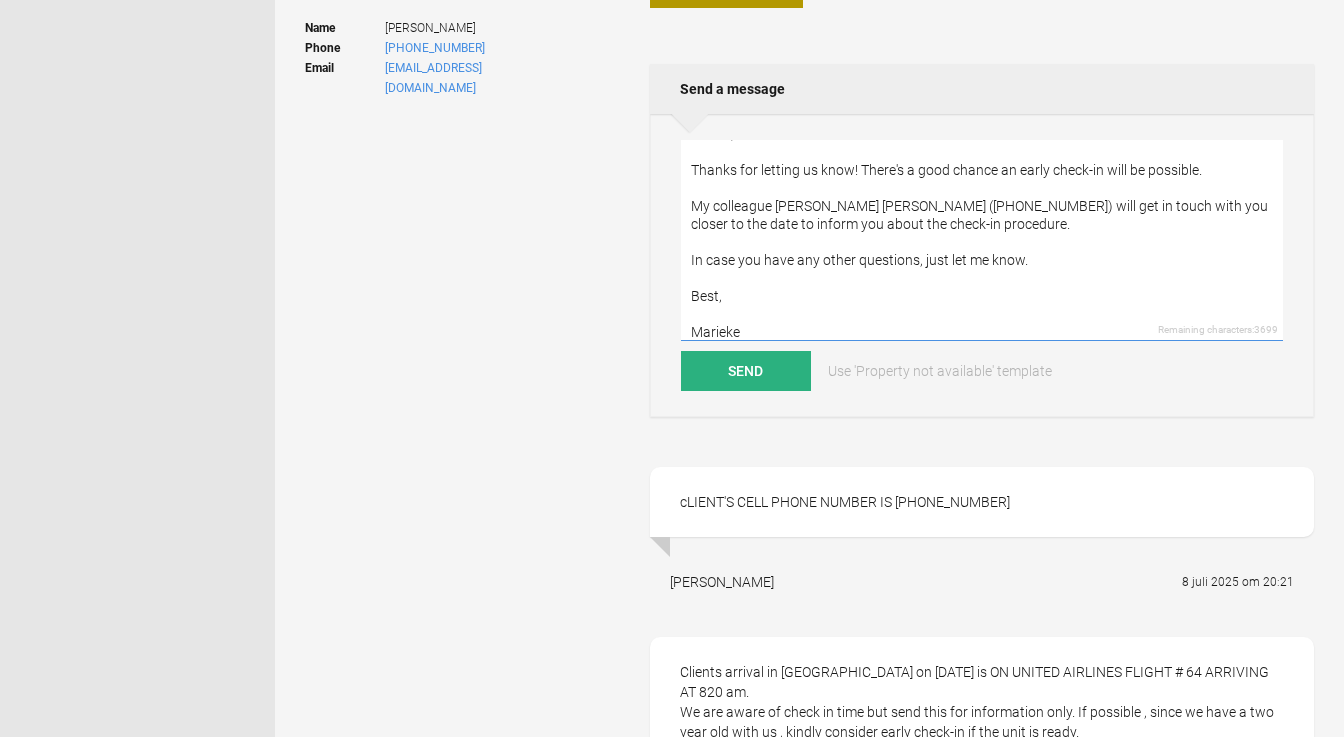 click on "Hi Jan,
Thanks for letting us know! There's a good chance an early check-in will be possible.
My colleague [PERSON_NAME] [PERSON_NAME] ([PHONE_NUMBER]) will get in touch with you closer to the date to inform you about the check-in procedure.
In case you have any other questions, just let me know.
Best,
Marieke" at bounding box center [982, 240] 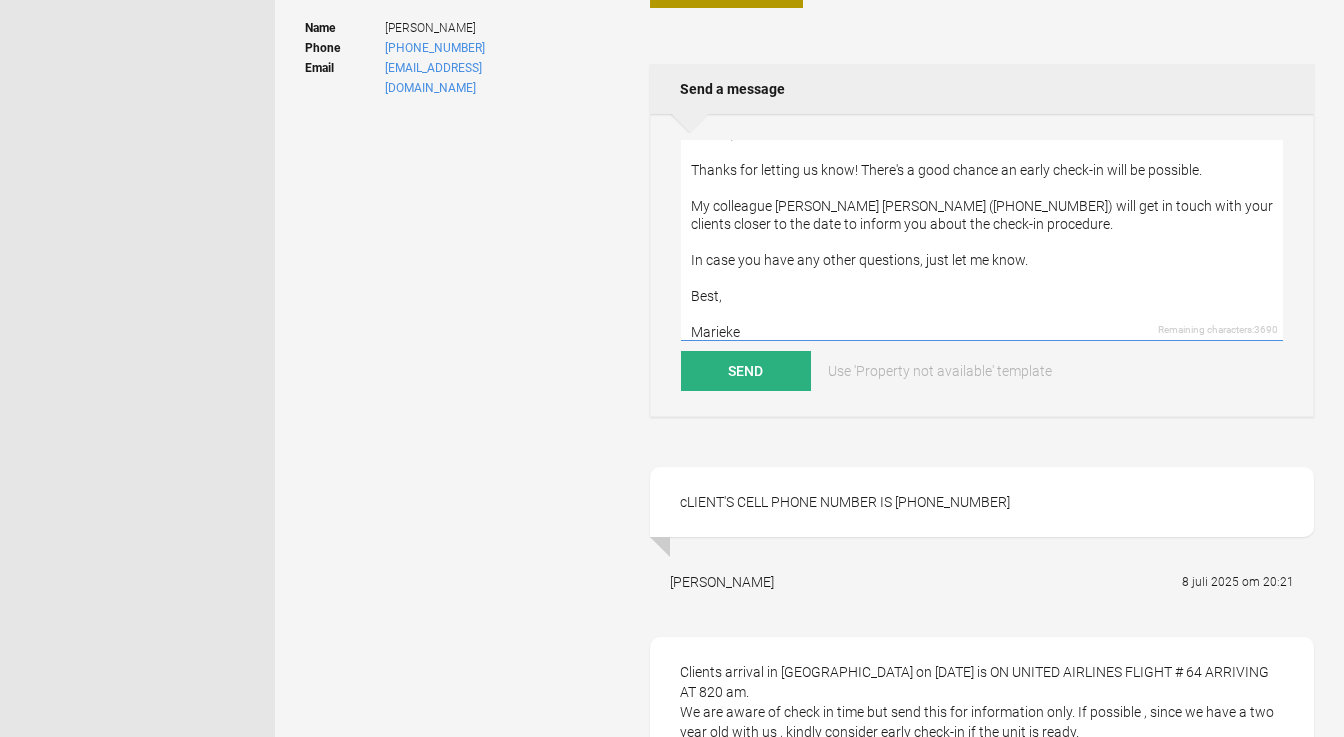 drag, startPoint x: 1164, startPoint y: 203, endPoint x: 1274, endPoint y: 202, distance: 110.00455 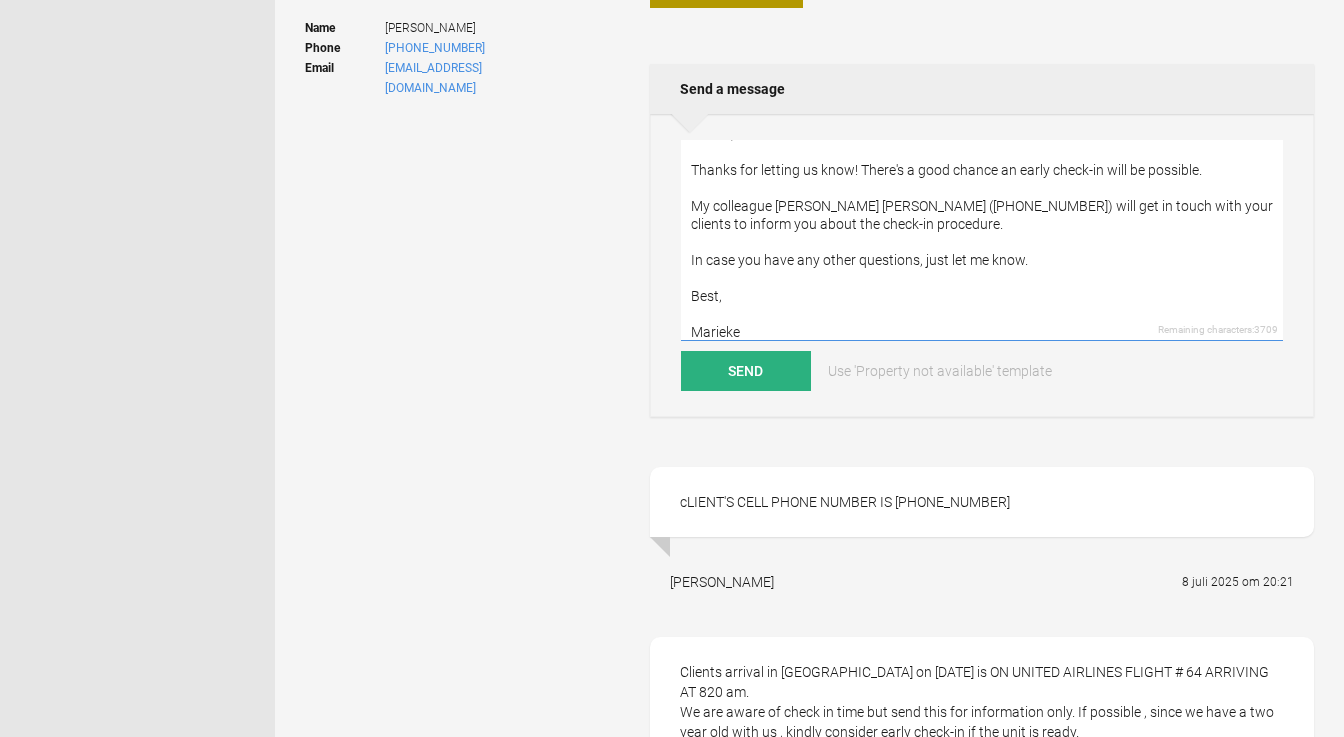 click on "Hi Jan,
Thanks for letting us know! There's a good chance an early check-in will be possible.
My colleague [PERSON_NAME] [PERSON_NAME] ([PHONE_NUMBER]) will get in touch with your clients to inform you about the check-in procedure.
In case you have any other questions, just let me know.
Best,
Marieke" at bounding box center [982, 240] 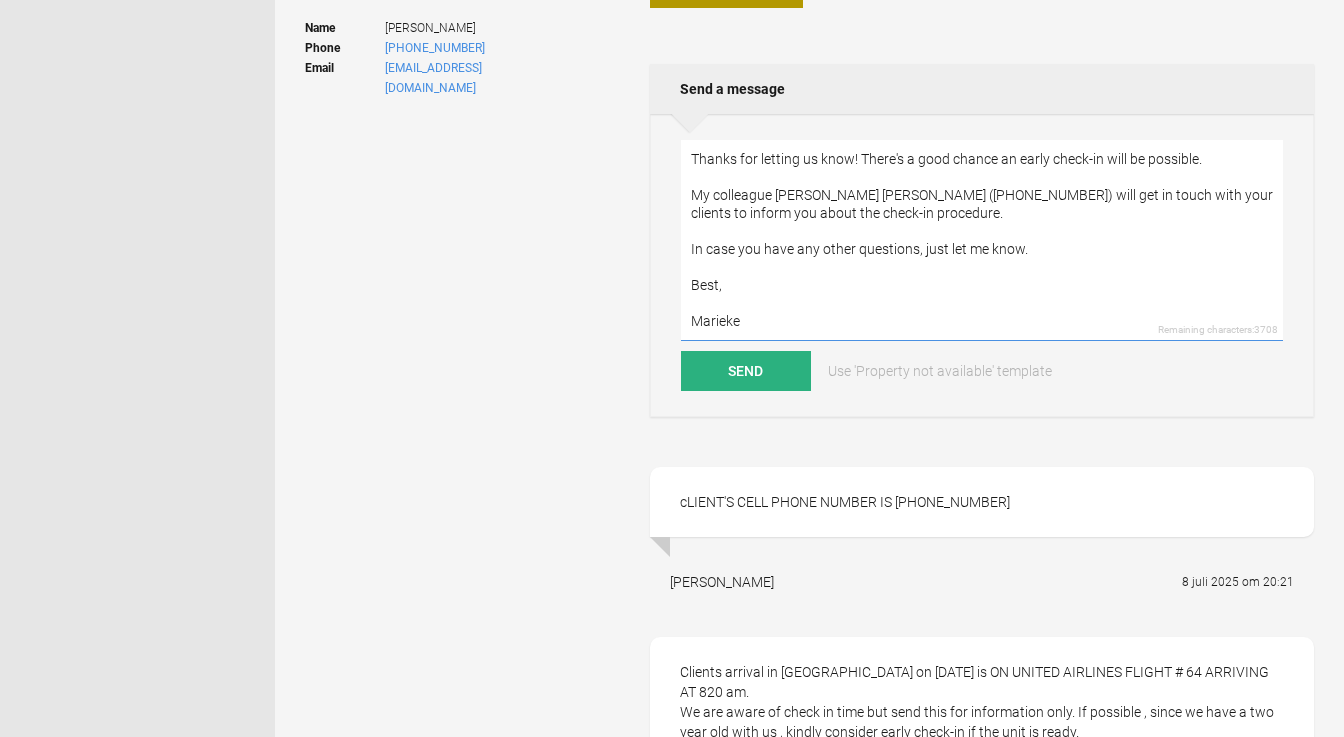 scroll, scrollTop: 0, scrollLeft: 0, axis: both 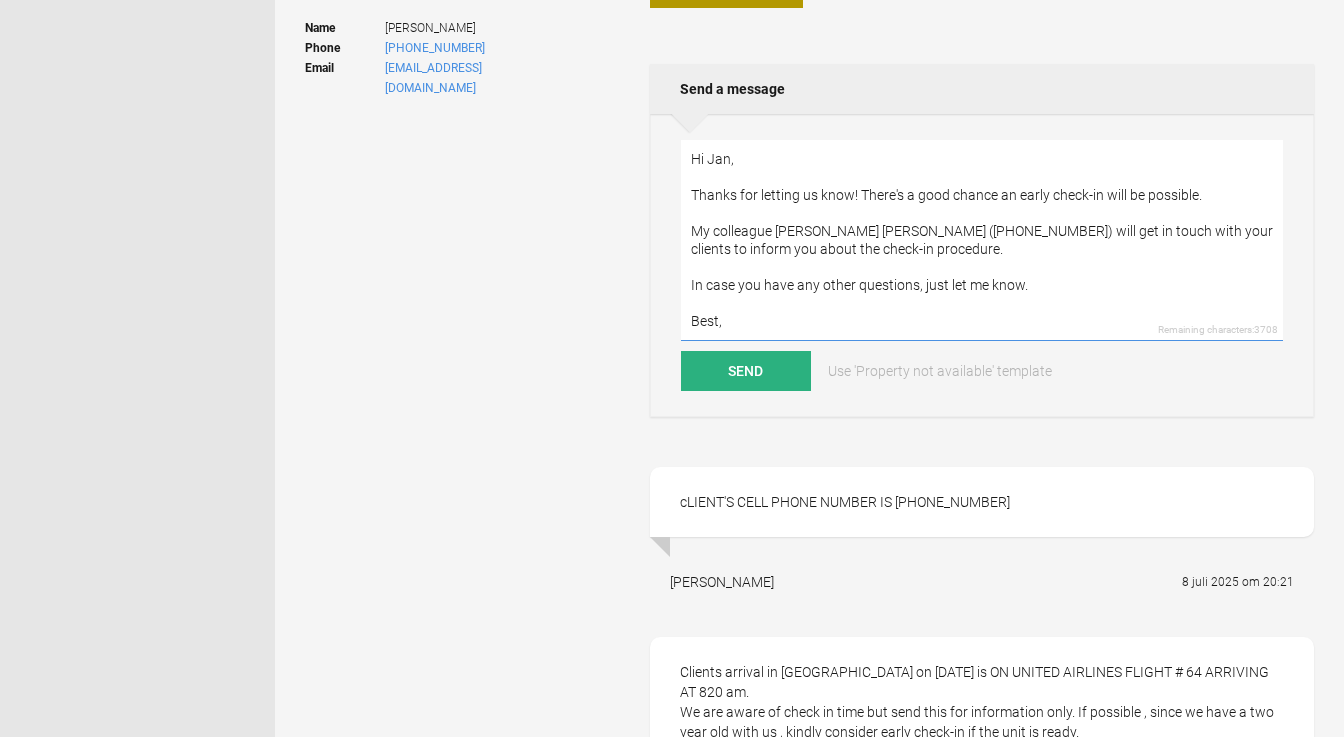 click on "Hi Jan,
Thanks for letting us know! There's a good chance an early check-in will be possible.
My colleague [PERSON_NAME] [PERSON_NAME] ([PHONE_NUMBER]) will get in touch with your clients to inform you about the check-in procedure.
In case you have any other questions, just let me know.
Best,
Marieke" at bounding box center (982, 240) 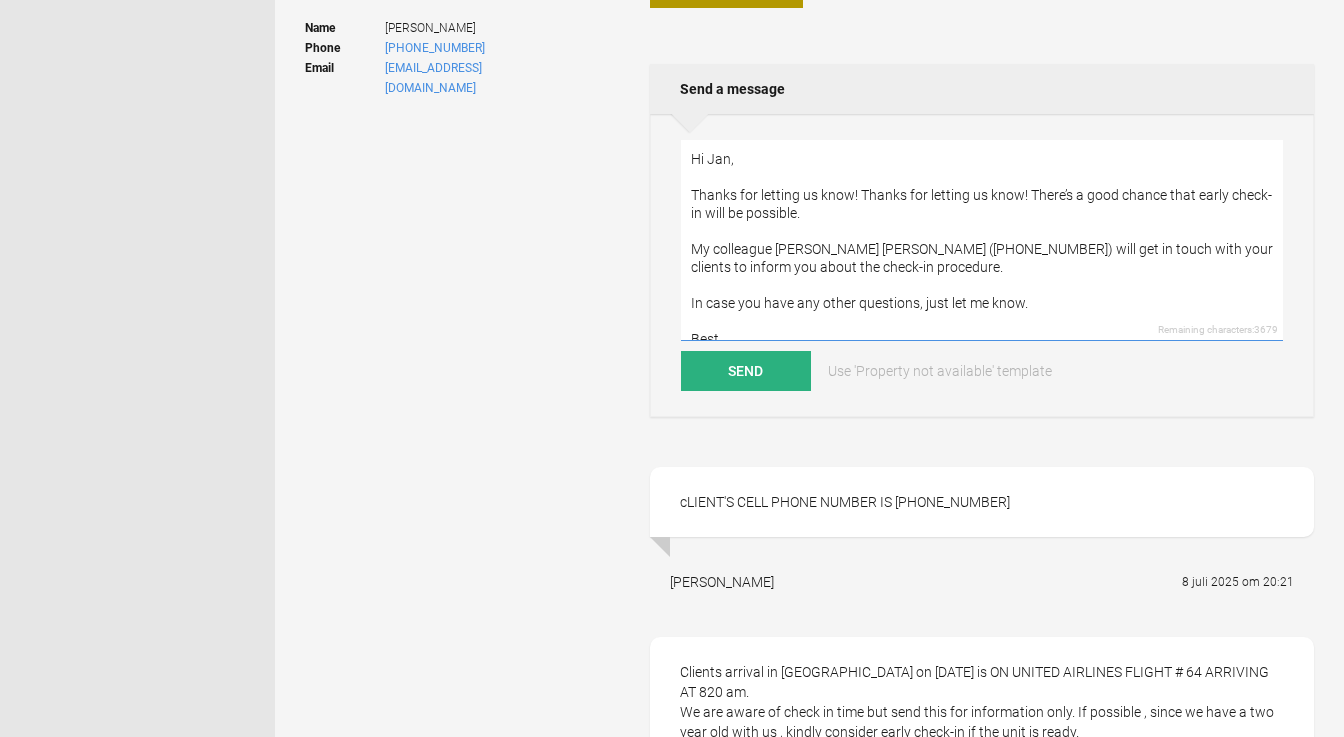 drag, startPoint x: 860, startPoint y: 193, endPoint x: 654, endPoint y: 194, distance: 206.00243 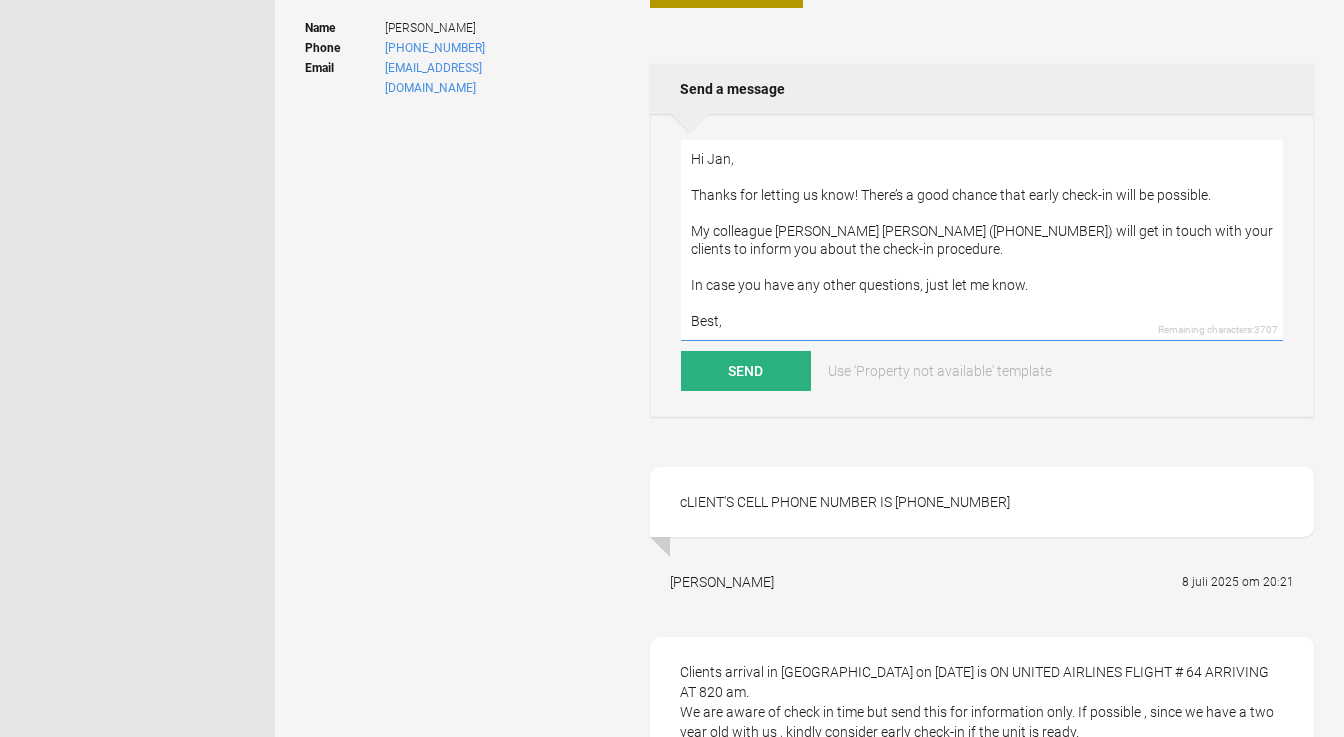 click on "Hi Jan,
Thanks for letting us know! There’s a good chance that early check-in will be possible.
My colleague [PERSON_NAME] [PERSON_NAME] ([PHONE_NUMBER]) will get in touch with your clients to inform you about the check-in procedure.
In case you have any other questions, just let me know.
Best,
Marieke" at bounding box center [982, 240] 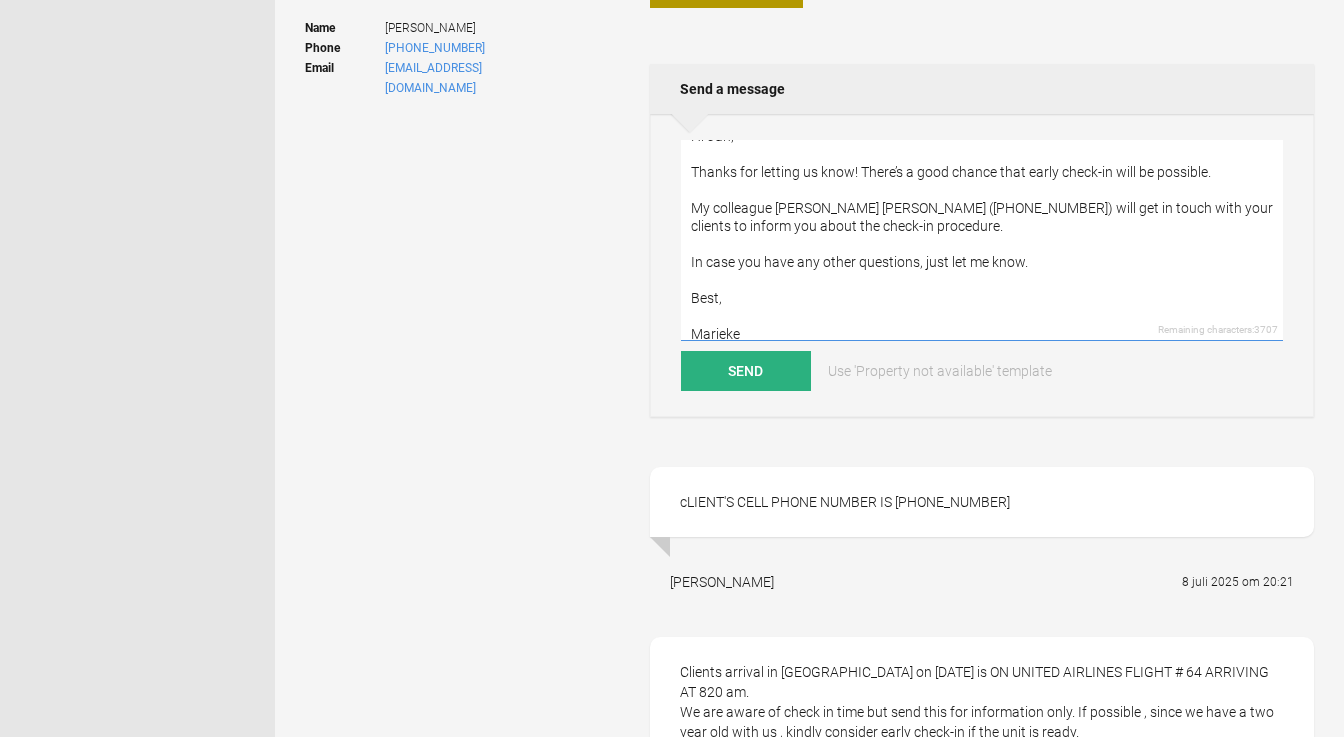 scroll, scrollTop: 36, scrollLeft: 0, axis: vertical 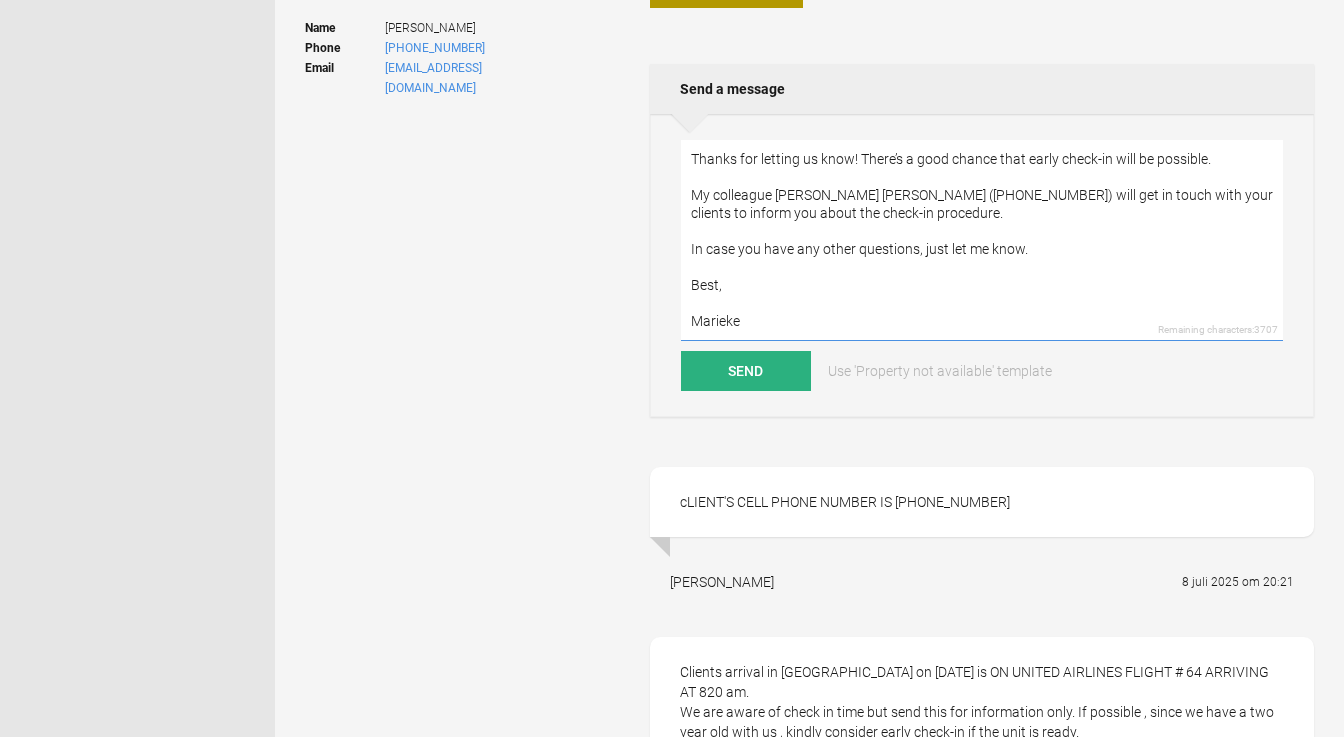drag, startPoint x: 1223, startPoint y: 199, endPoint x: 1257, endPoint y: 199, distance: 34 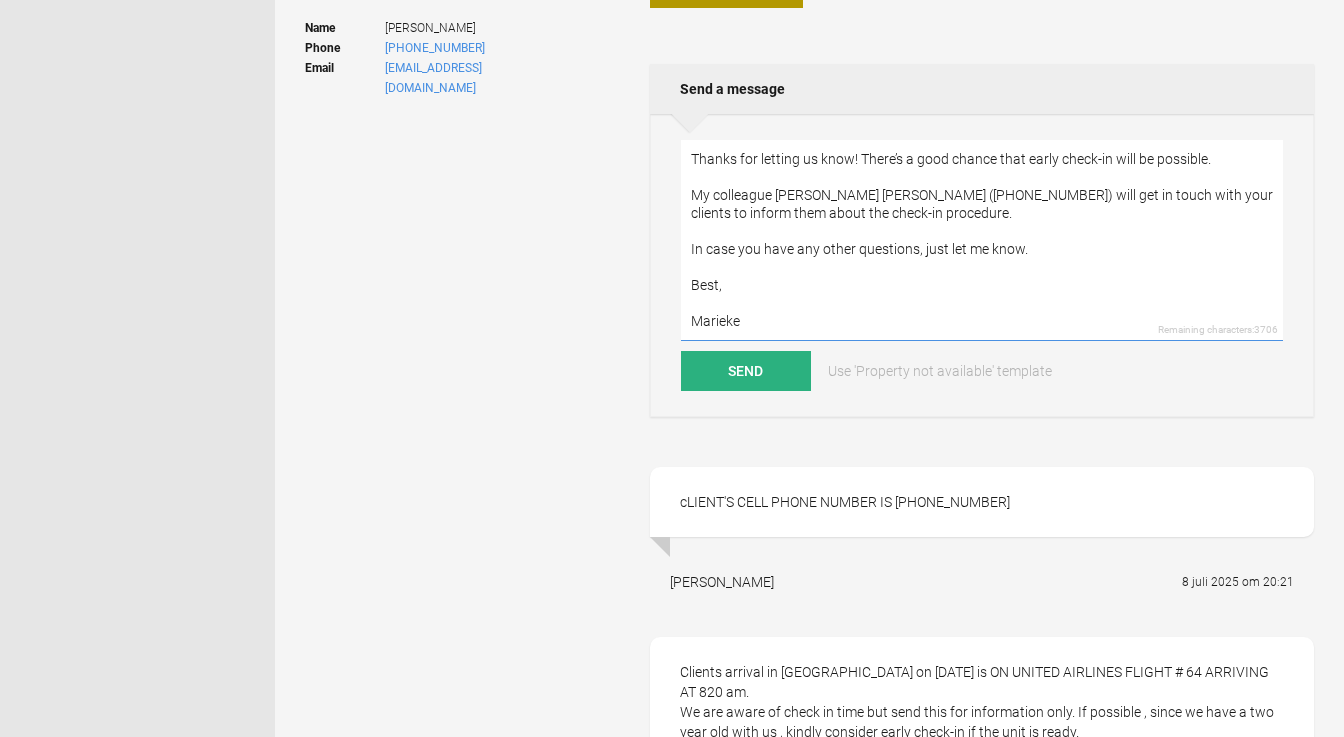 click on "Hi Jan,
Thanks for letting us know! There’s a good chance that early check-in will be possible.
My colleague [PERSON_NAME] [PERSON_NAME] ([PHONE_NUMBER]) will get in touch with your clients to inform them about the check-in procedure.
In case you have any other questions, just let me know.
Best,
Marieke" at bounding box center (982, 240) 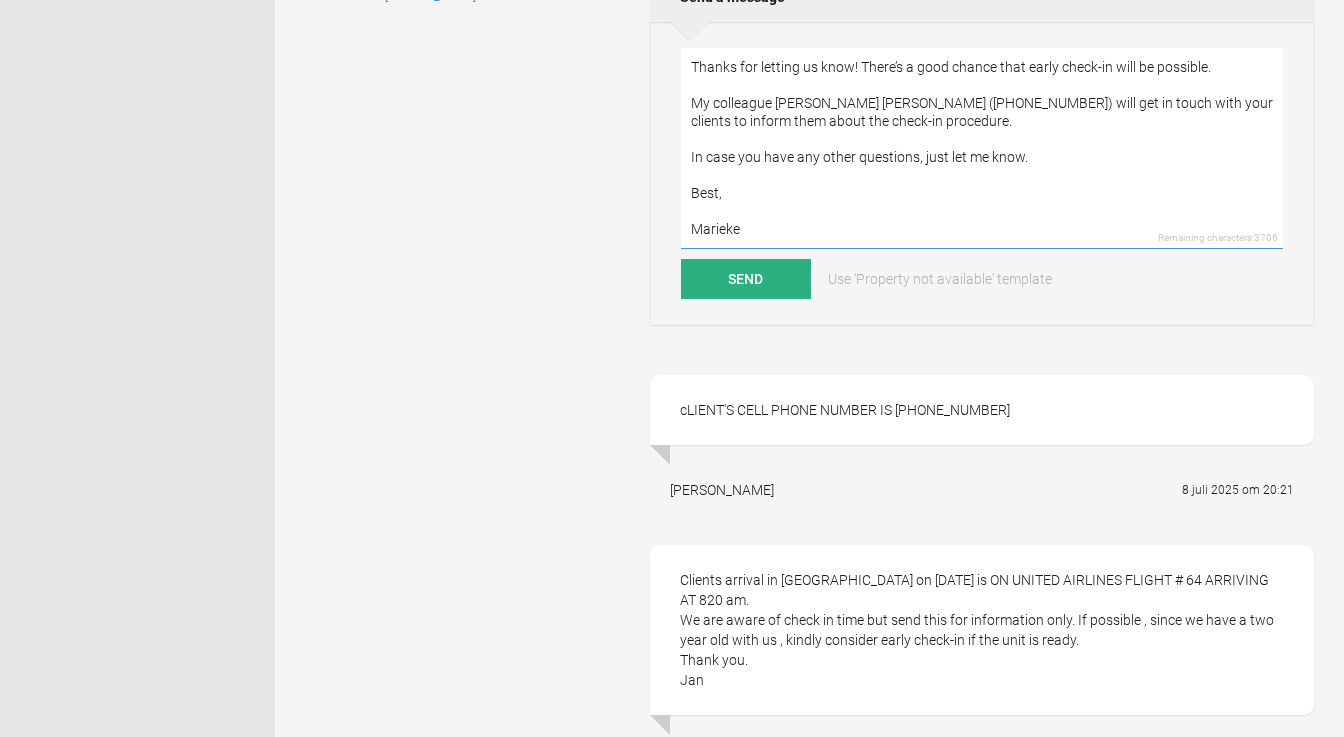 scroll, scrollTop: 535, scrollLeft: 0, axis: vertical 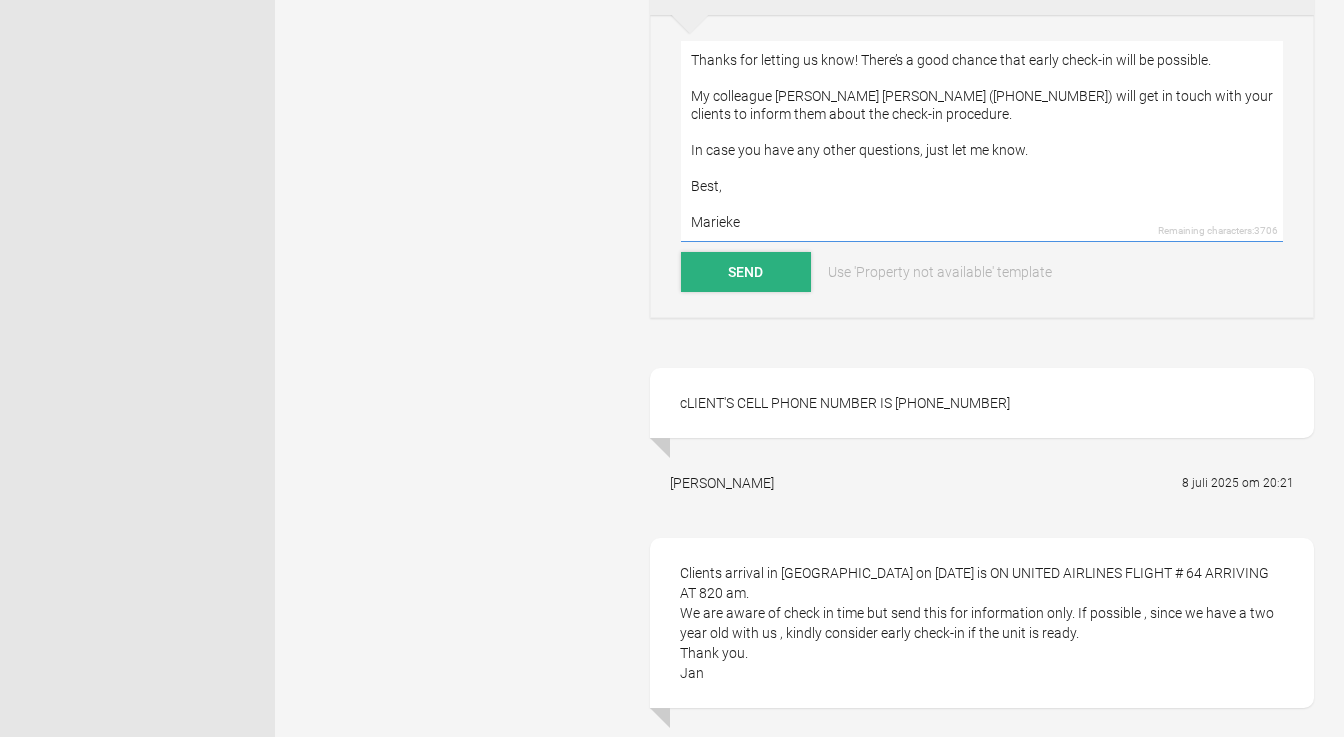 type on "Hi Jan,
Thanks for letting us know! There’s a good chance that early check-in will be possible.
My colleague [PERSON_NAME] [PERSON_NAME] ([PHONE_NUMBER]) will get in touch with your clients to inform them about the check-in procedure.
In case you have any other questions, just let me know.
Best,
Marieke" 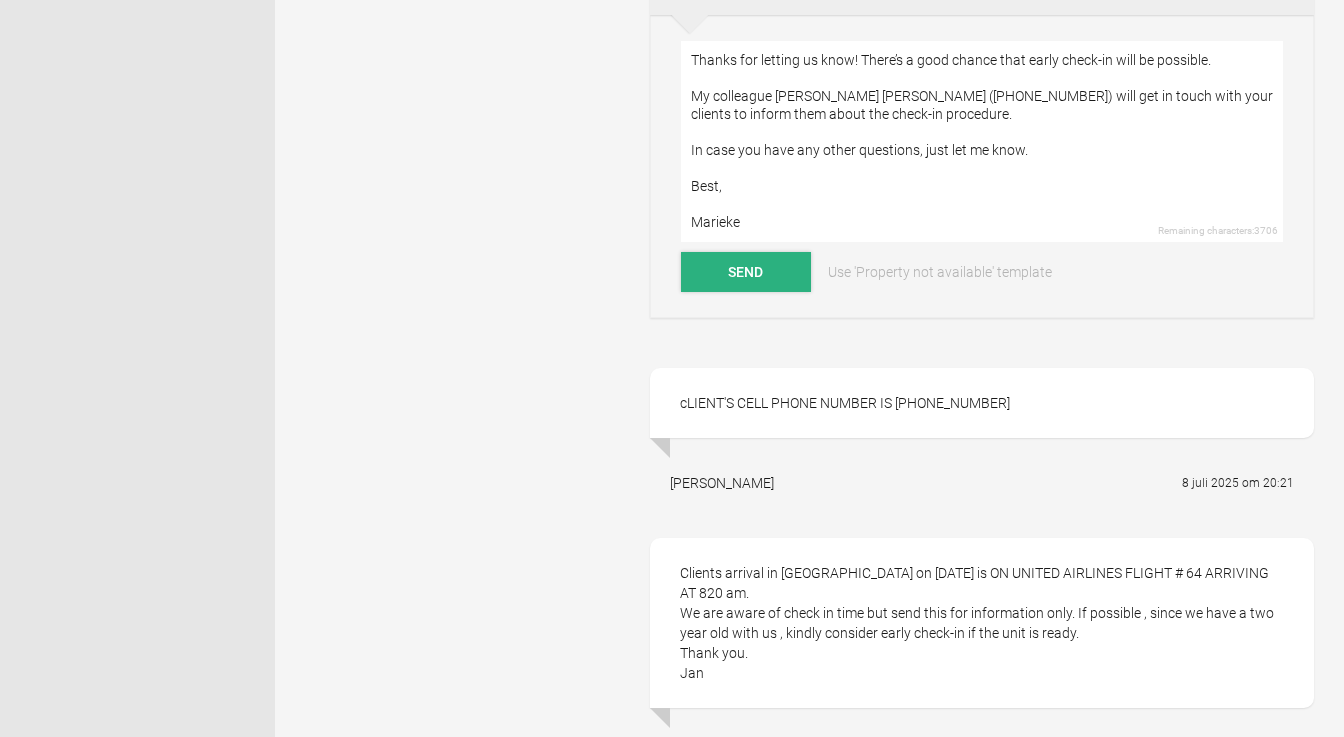 click on "Send" at bounding box center [746, 272] 